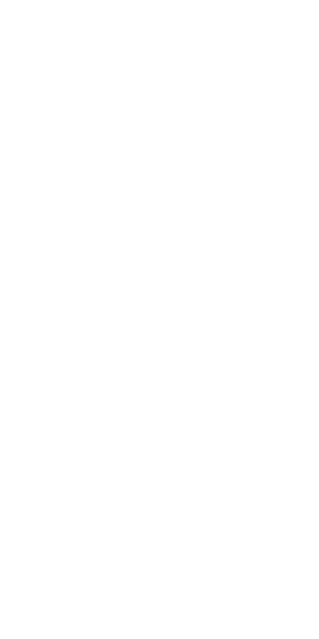 scroll, scrollTop: 0, scrollLeft: 0, axis: both 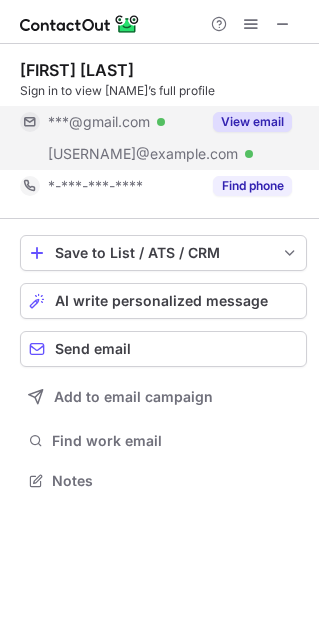 click on "View email" at bounding box center (252, 122) 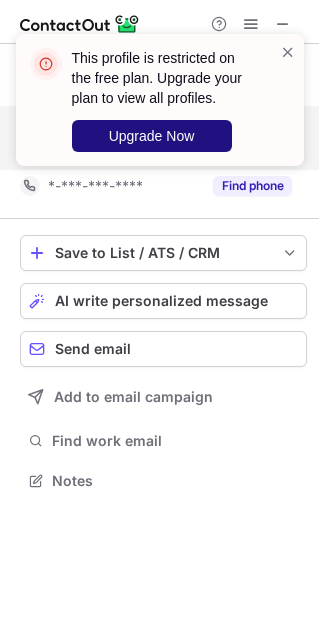 click on "Upgrade Now" at bounding box center [152, 136] 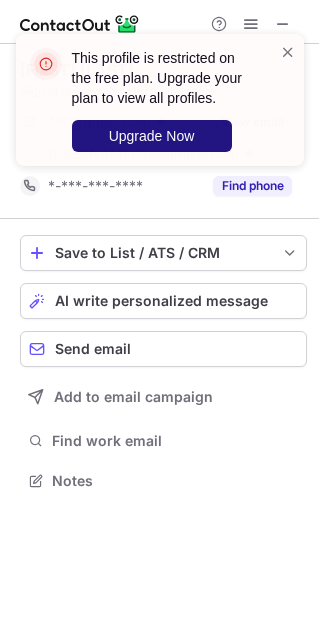 click on "Upgrade Now" at bounding box center [152, 136] 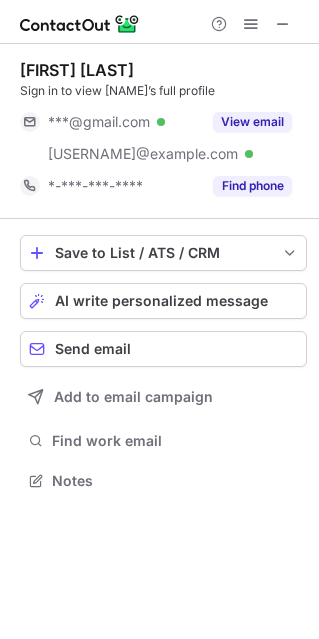 scroll, scrollTop: 10, scrollLeft: 10, axis: both 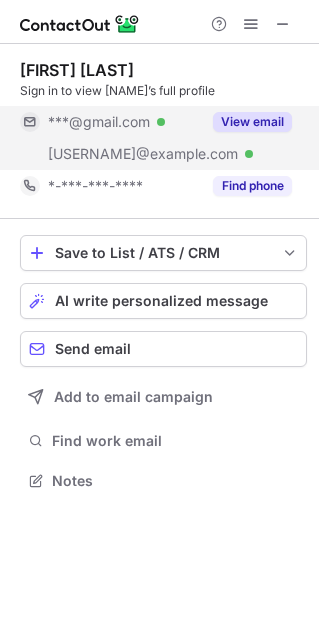 click on "View email" at bounding box center [252, 122] 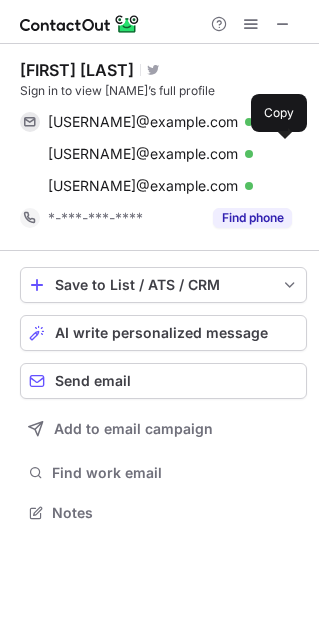 scroll, scrollTop: 10, scrollLeft: 10, axis: both 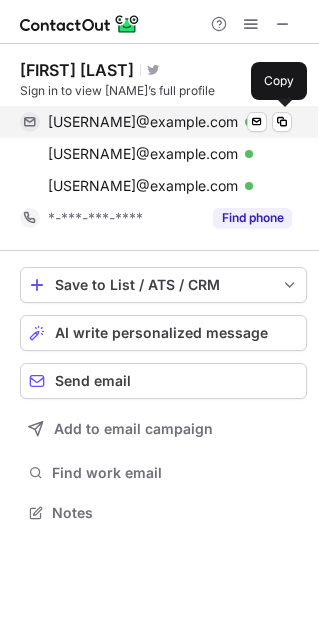 click on "christophervharper@gmail.com" at bounding box center [143, 122] 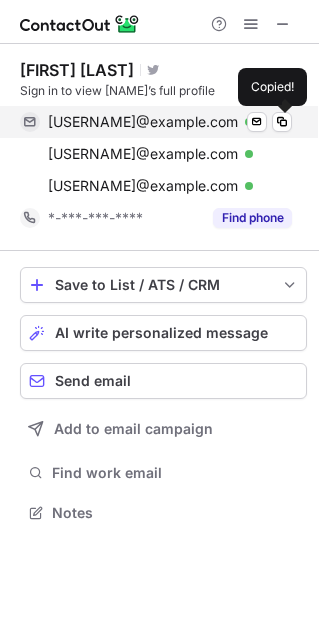 click on "christophervharper@gmail.com" at bounding box center [143, 122] 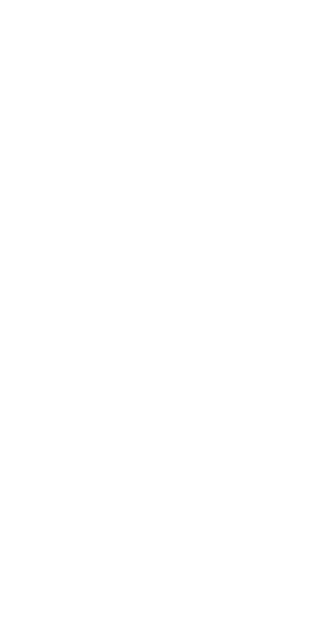 scroll, scrollTop: 0, scrollLeft: 0, axis: both 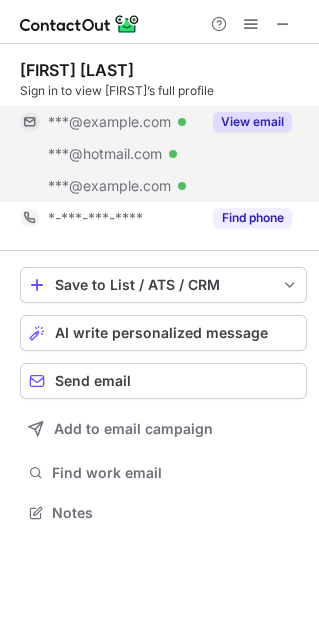 click on "View email" at bounding box center (252, 122) 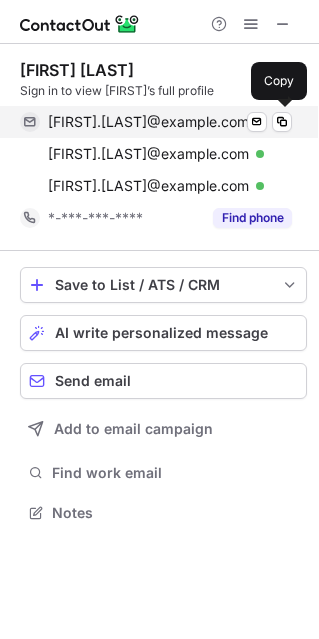 click on "christopher.lopez@kicu.com" at bounding box center [148, 122] 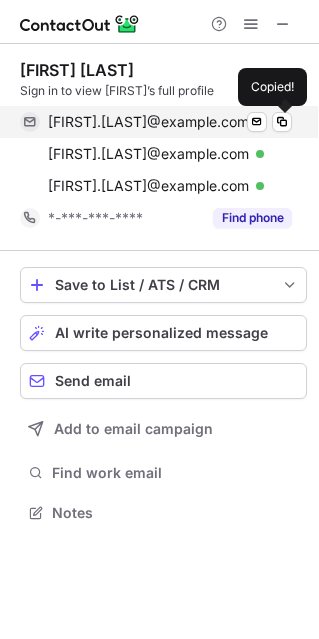 click on "christopher.lopez@kicu.com" at bounding box center [148, 122] 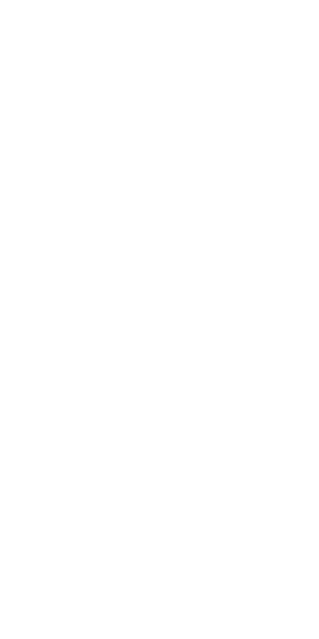 scroll, scrollTop: 0, scrollLeft: 0, axis: both 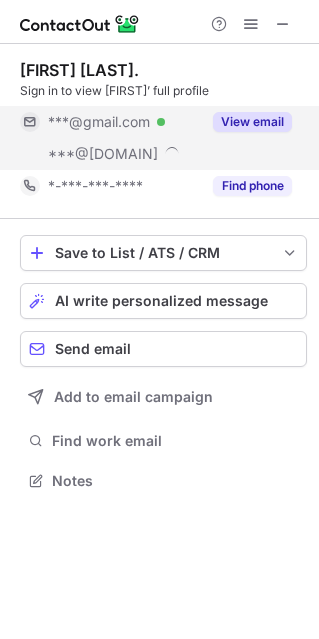 click on "View email" at bounding box center [252, 122] 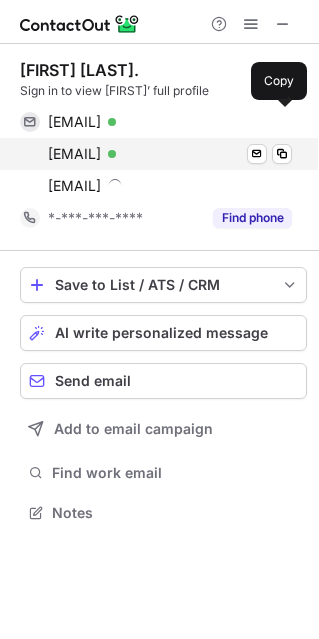 scroll, scrollTop: 10, scrollLeft: 10, axis: both 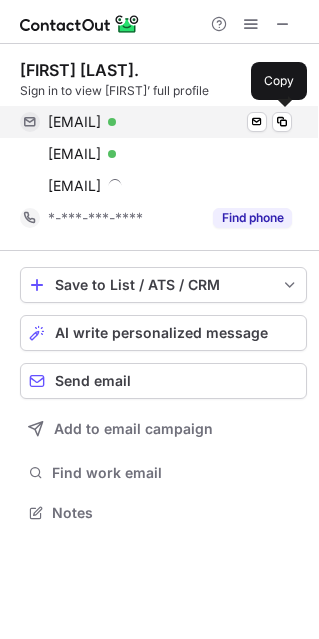 click on "[EMAIL] Verified Send email Copy" at bounding box center [156, 122] 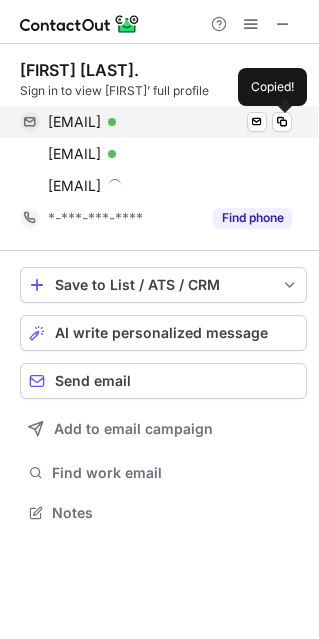 click on "[EMAIL]" at bounding box center [74, 122] 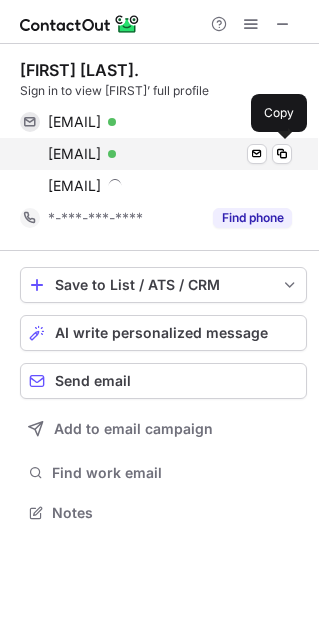 click on "[EMAIL]" at bounding box center (74, 154) 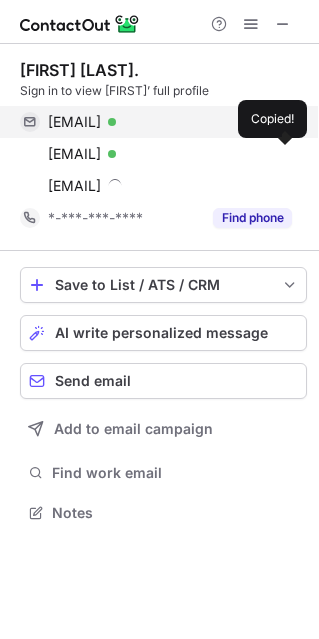 click on "[EMAIL]" at bounding box center [74, 122] 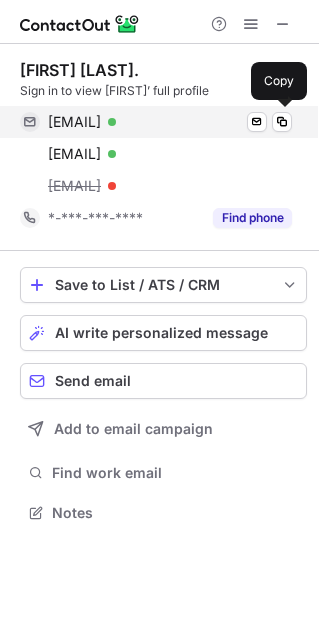click on "[EMAIL]" at bounding box center [74, 122] 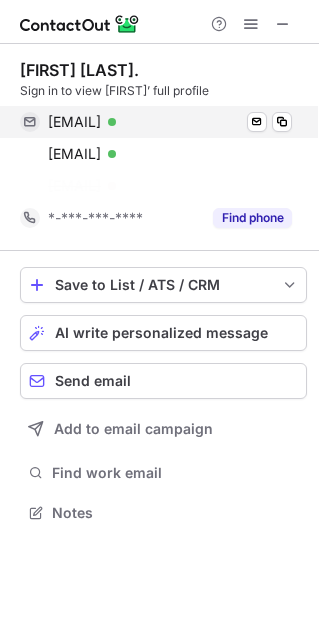 scroll, scrollTop: 466, scrollLeft: 319, axis: both 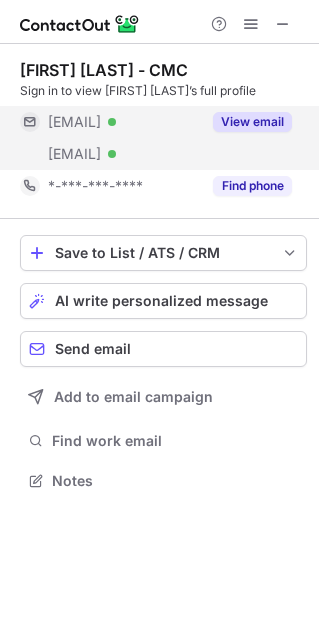 click on "View email" at bounding box center [252, 122] 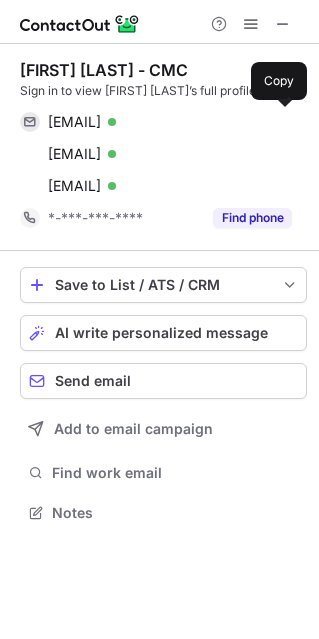 scroll, scrollTop: 10, scrollLeft: 10, axis: both 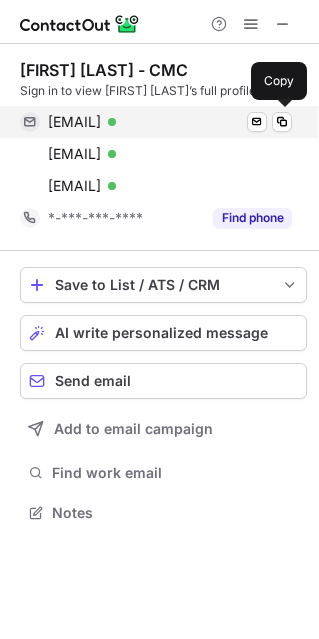 click on "chris@fluent-mortgage.com" at bounding box center (74, 122) 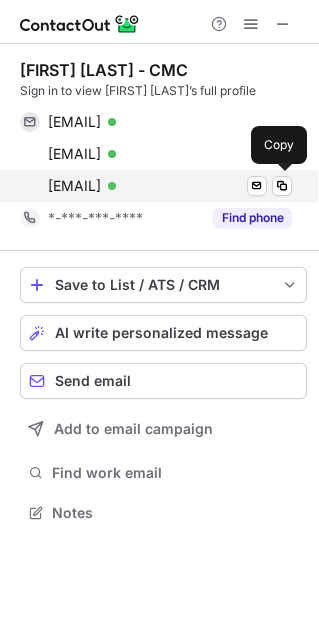 click on "chris.bettis@envoymortgage.com" at bounding box center (74, 186) 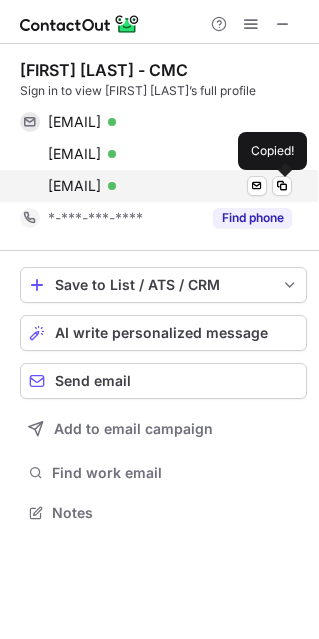 click on "chris.bettis@envoymortgage.com" at bounding box center [74, 186] 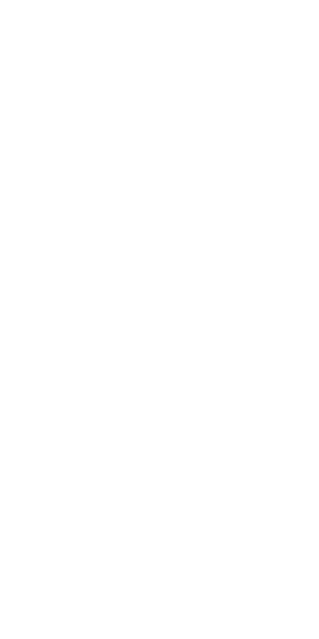 scroll, scrollTop: 0, scrollLeft: 0, axis: both 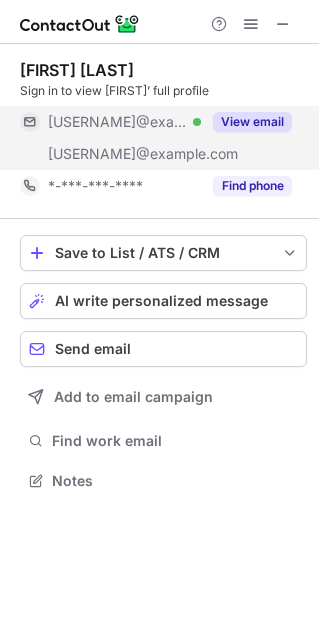 click on "View email" at bounding box center (252, 122) 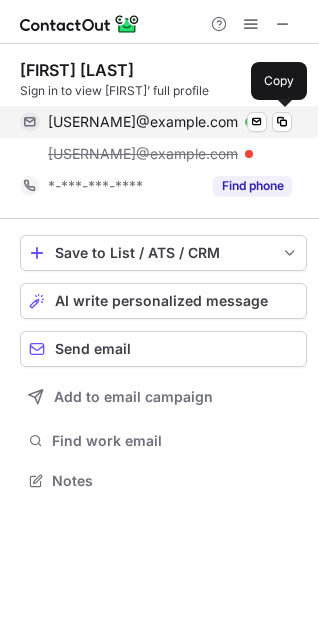 click on "choyle@mortgagemasterinc.com" at bounding box center [143, 122] 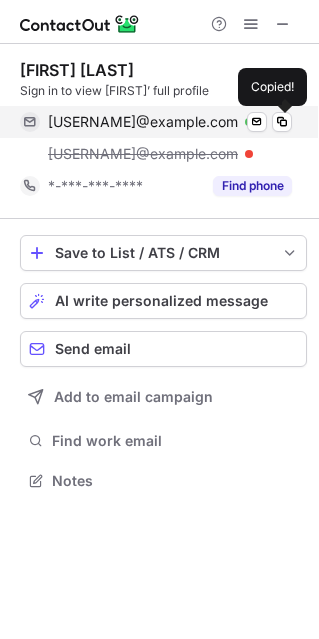 click on "choyle@mortgagemasterinc.com" at bounding box center (143, 122) 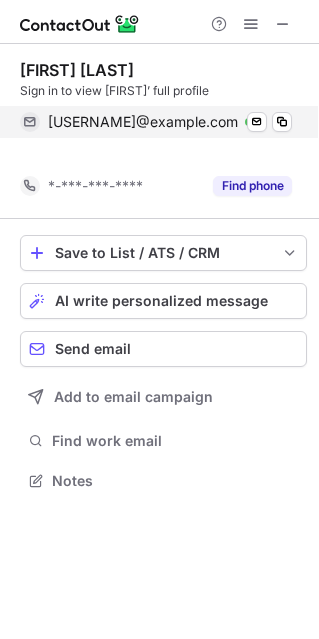 scroll, scrollTop: 434, scrollLeft: 319, axis: both 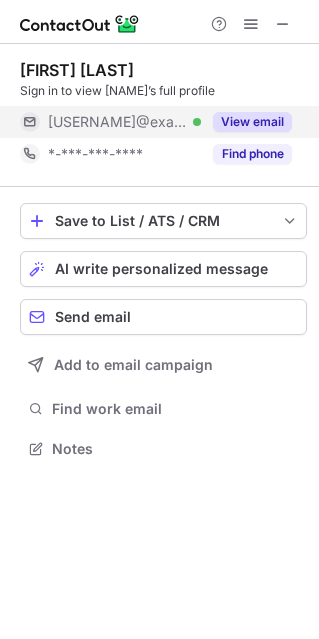 click on "View email" at bounding box center [252, 122] 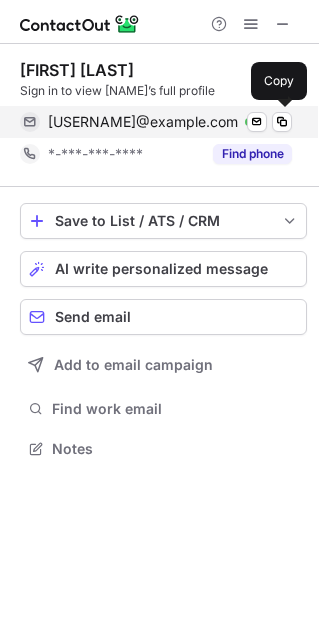 click on "chris@clgiloans.com" at bounding box center [143, 122] 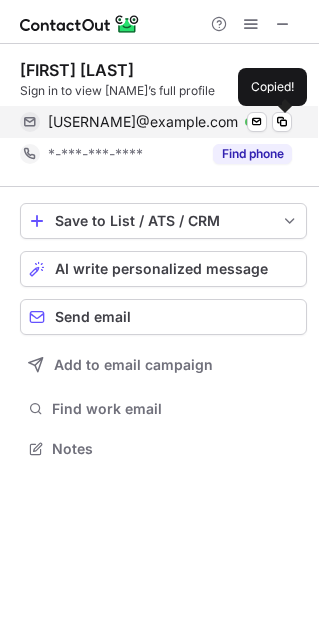 click on "chris@clgiloans.com" at bounding box center [143, 122] 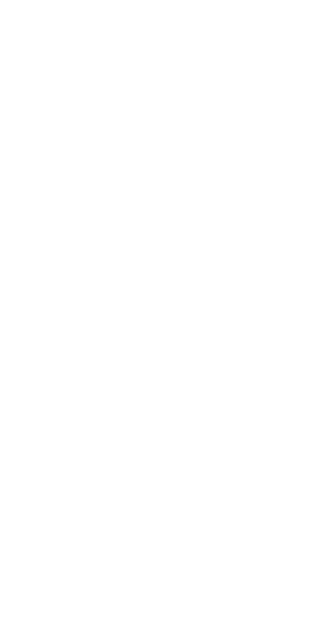 scroll, scrollTop: 0, scrollLeft: 0, axis: both 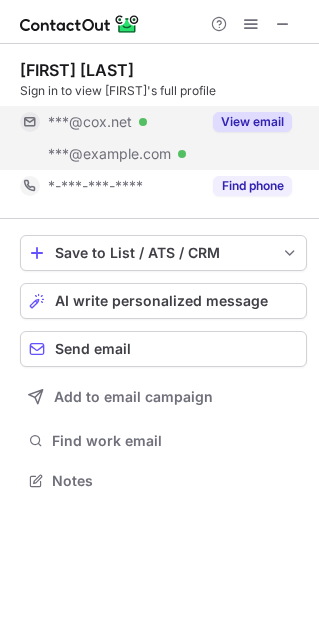 click on "View email" at bounding box center (252, 122) 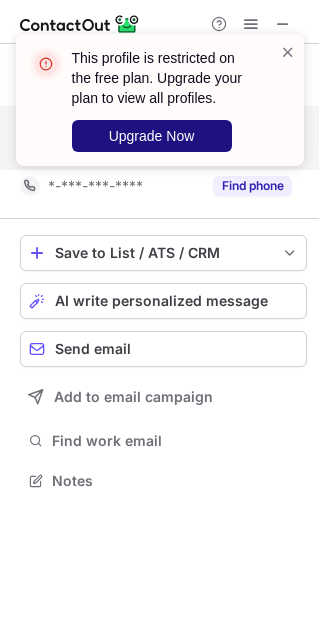 drag, startPoint x: 147, startPoint y: 139, endPoint x: 178, endPoint y: 133, distance: 31.575306 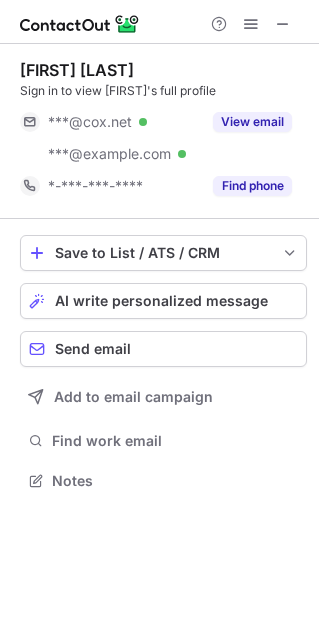 click on "Upgrade Now" at bounding box center [152, 136] 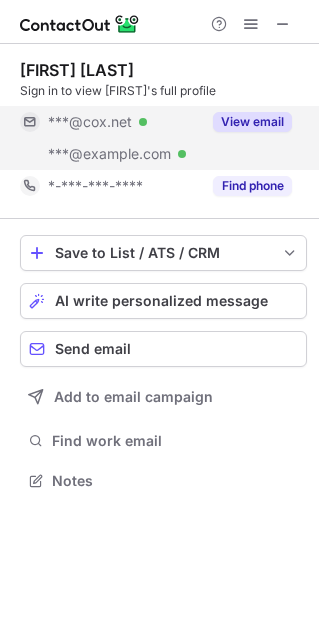 click on "View email" at bounding box center (252, 122) 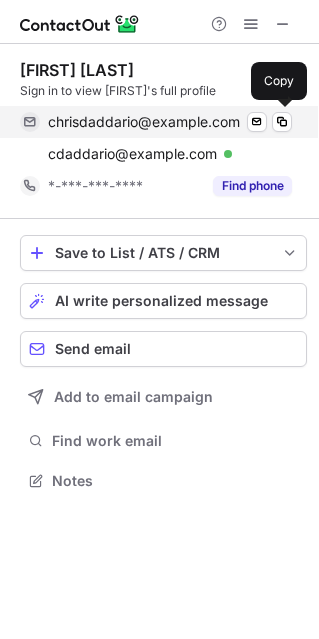 click on "chrisdaddario@cox.net" at bounding box center (144, 122) 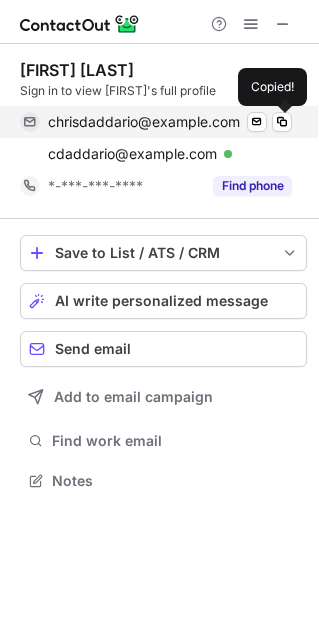 click on "chrisdaddario@cox.net" at bounding box center [144, 122] 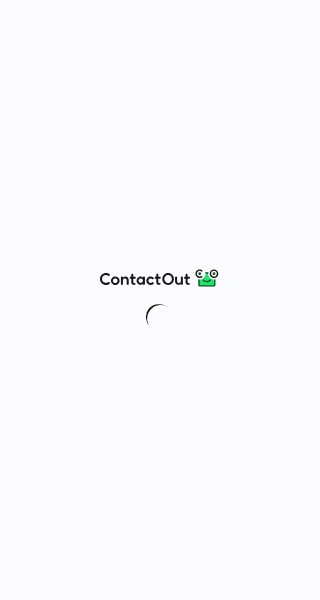 scroll, scrollTop: 0, scrollLeft: 0, axis: both 